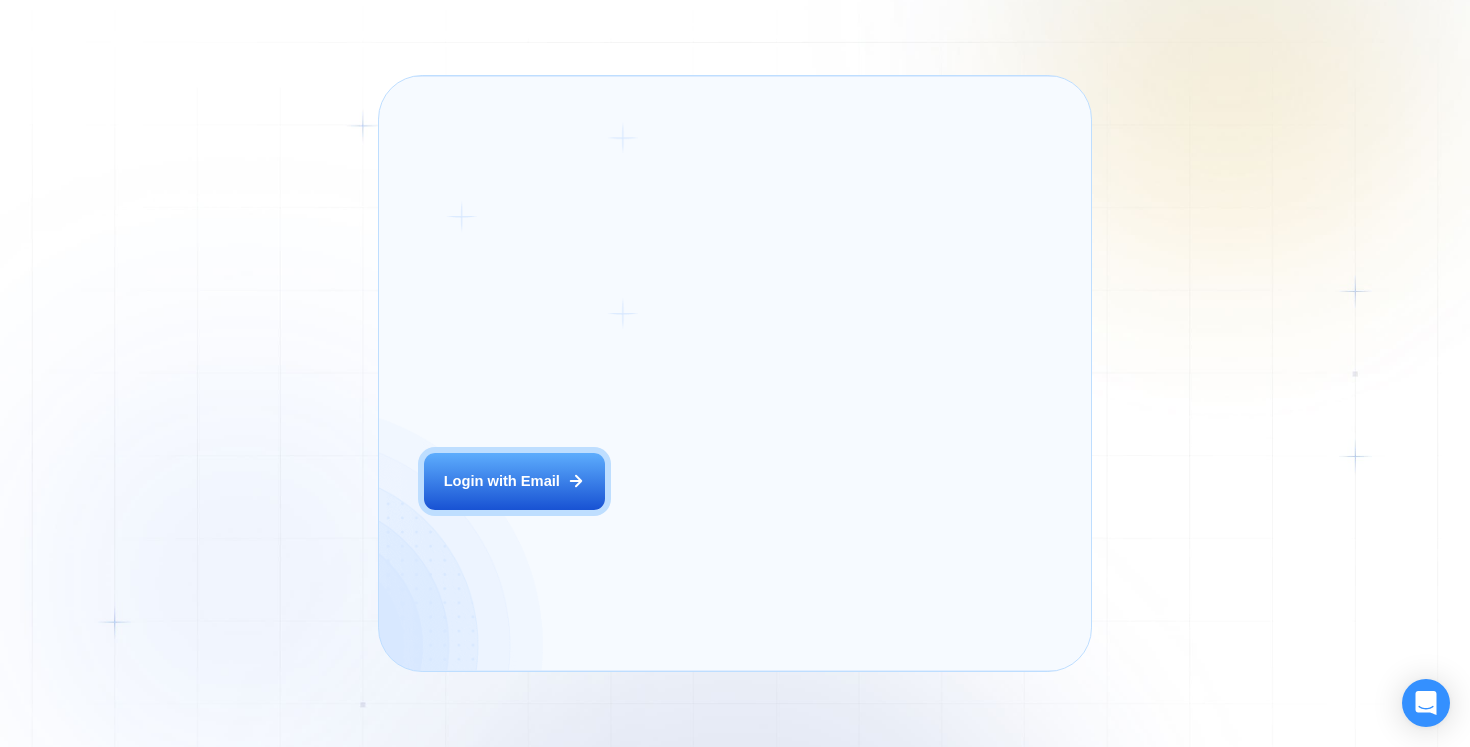 scroll, scrollTop: 0, scrollLeft: 0, axis: both 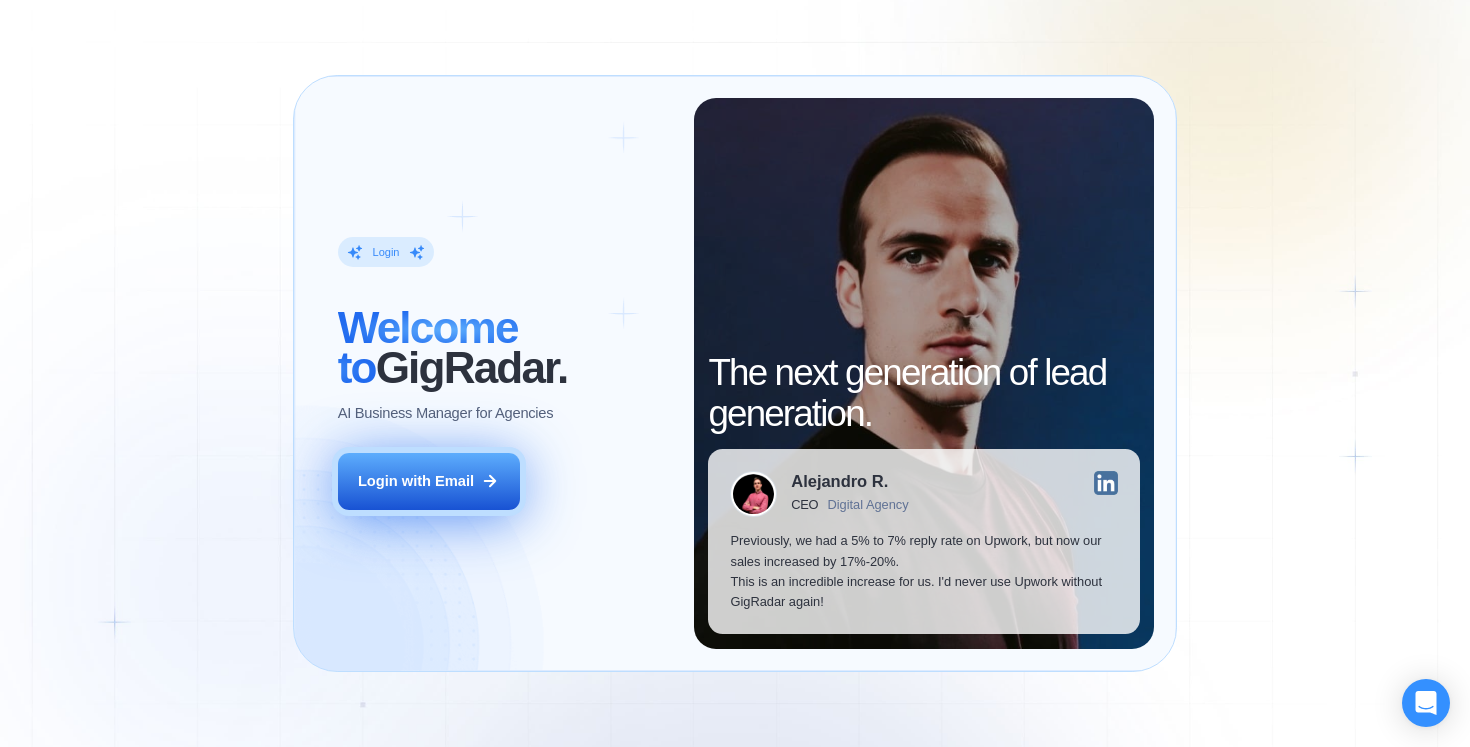 click on "Login with Email" at bounding box center [416, 481] 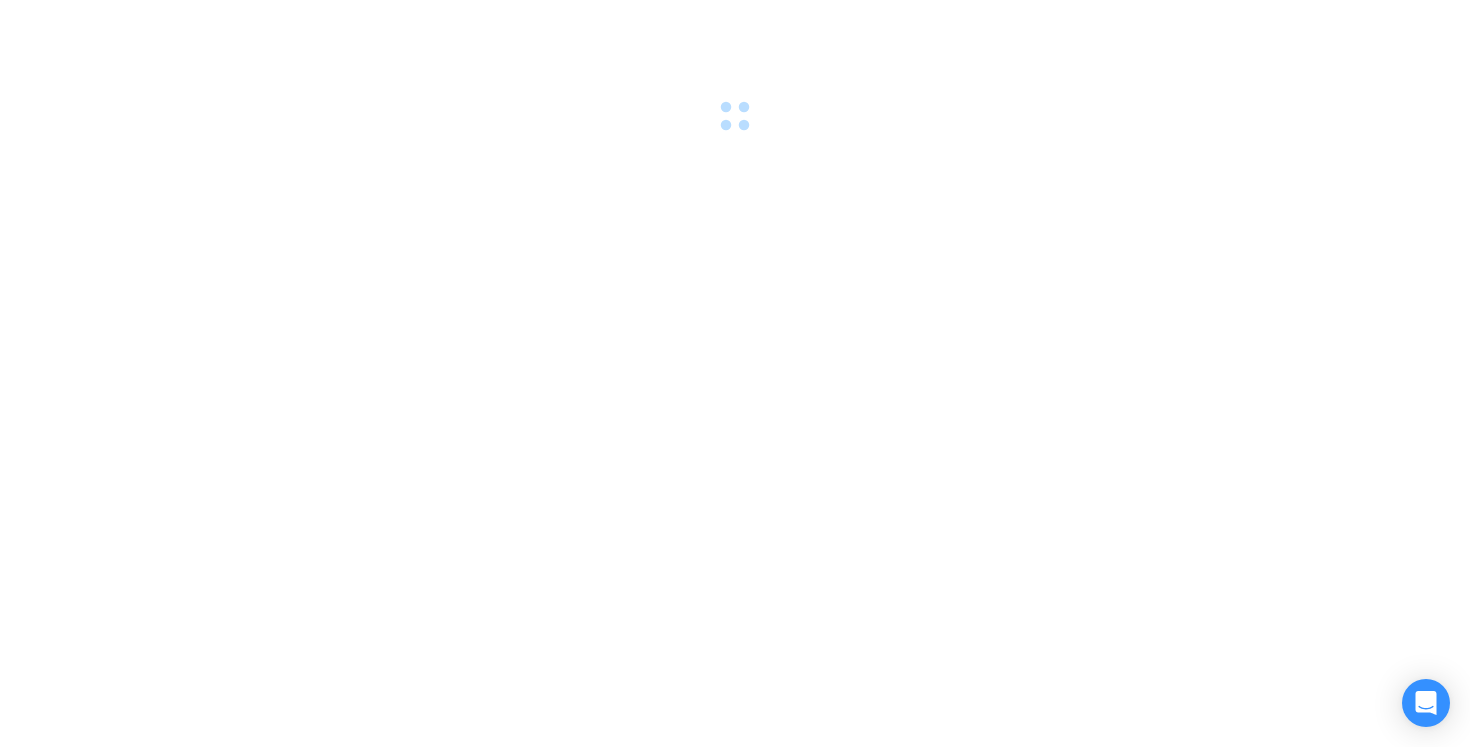 scroll, scrollTop: 0, scrollLeft: 0, axis: both 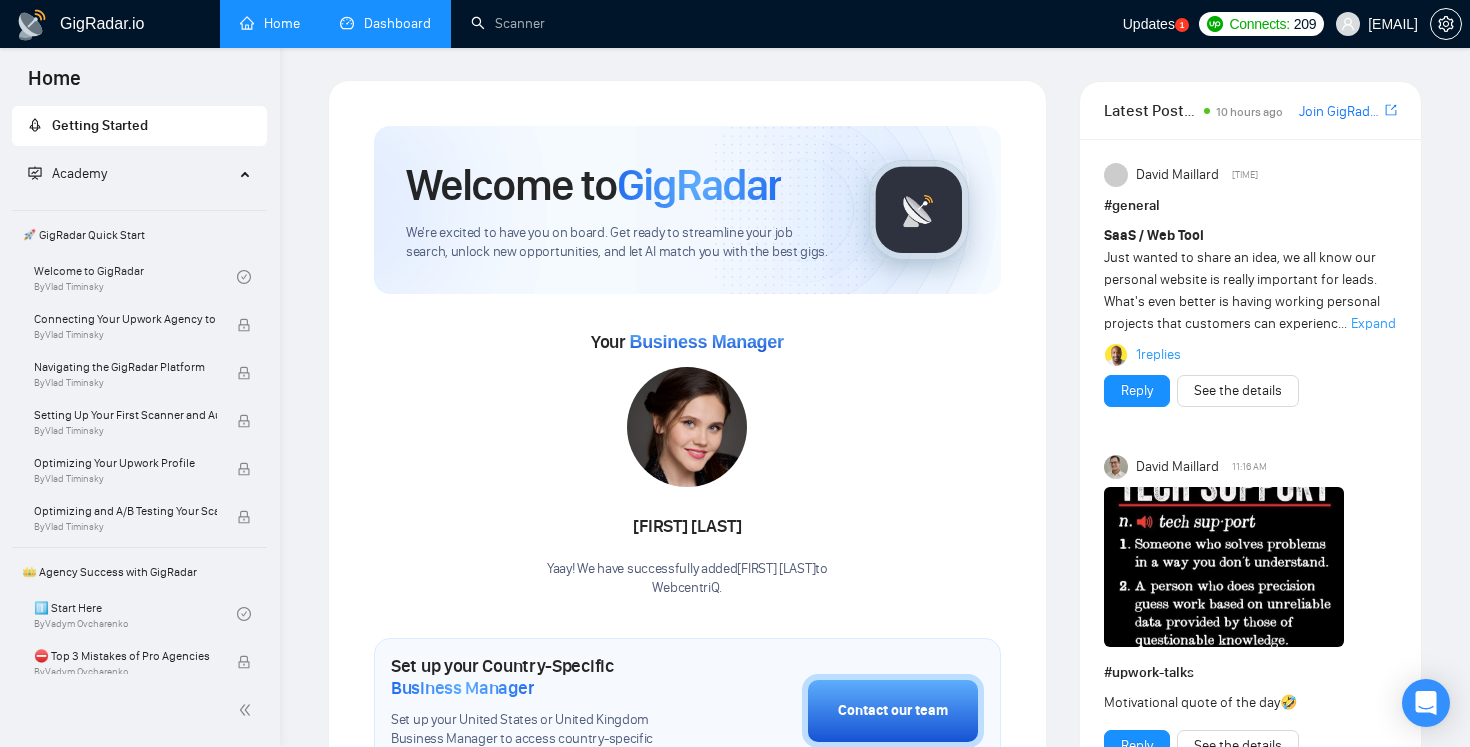 click on "Dashboard" at bounding box center [385, 23] 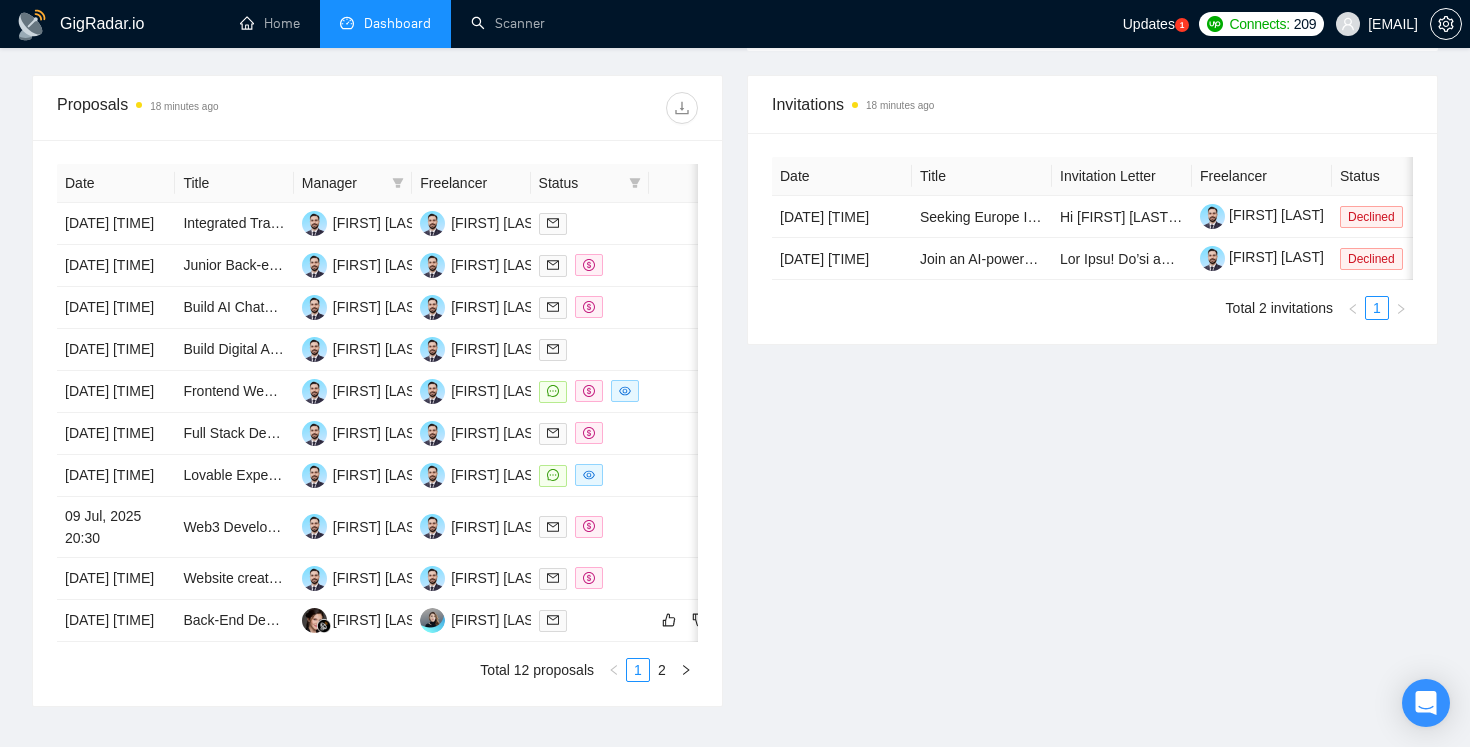 scroll, scrollTop: 622, scrollLeft: 0, axis: vertical 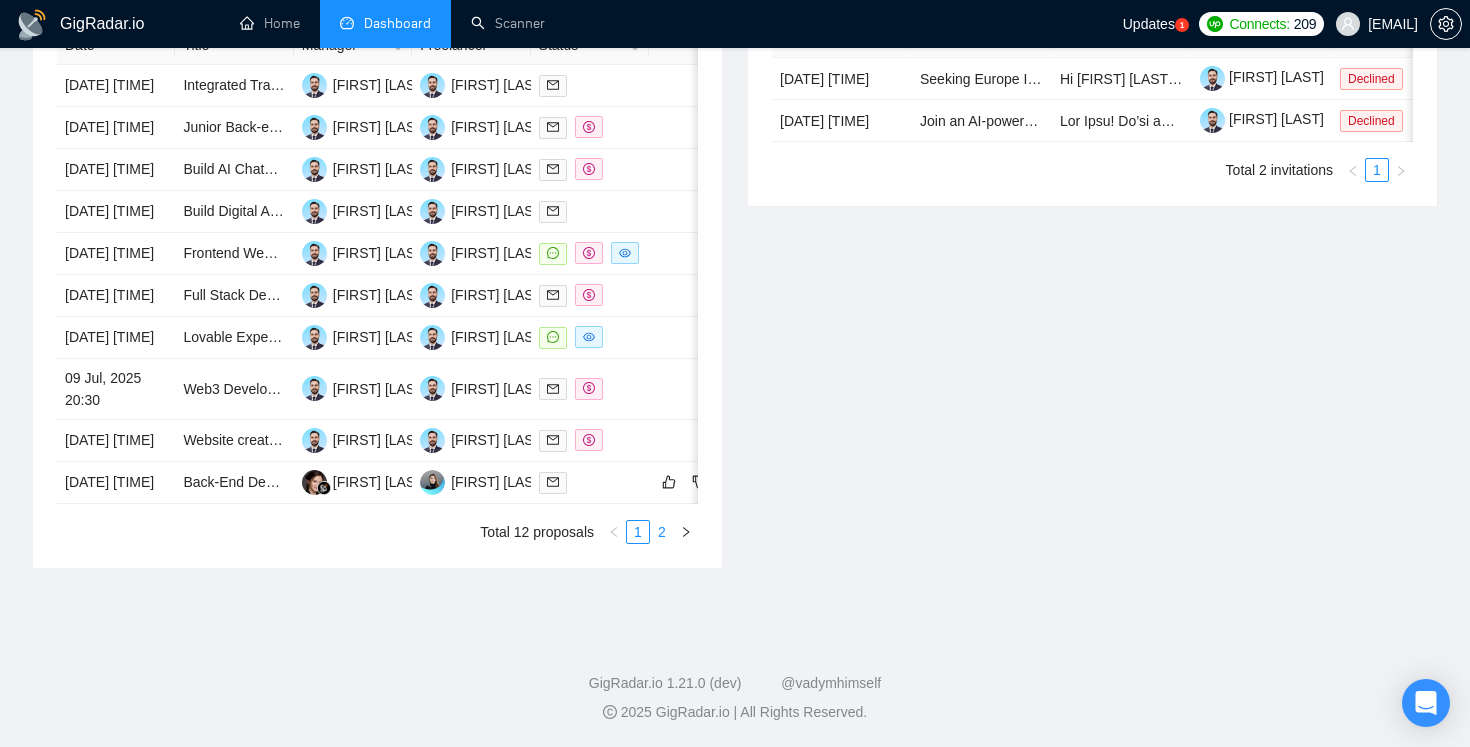 click on "2" at bounding box center (662, 532) 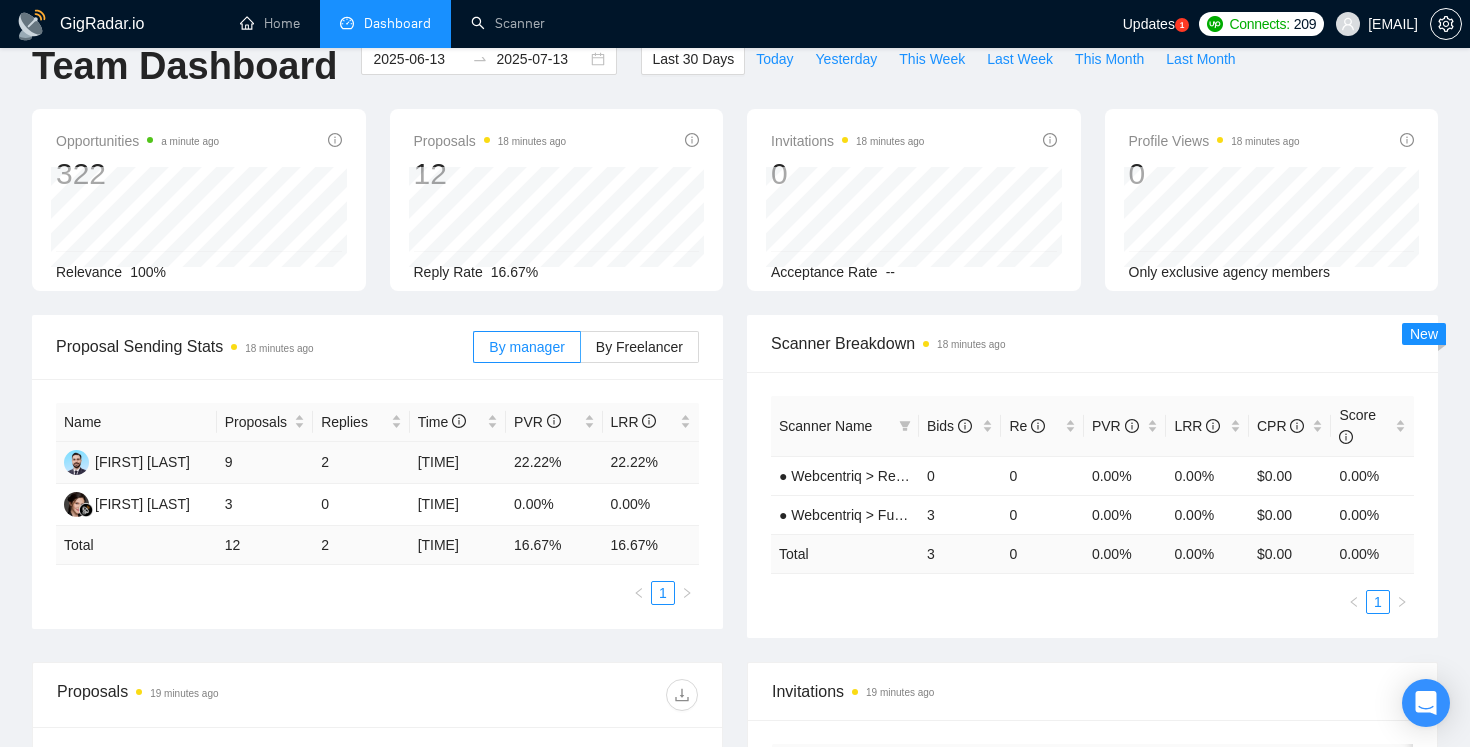 scroll, scrollTop: 0, scrollLeft: 0, axis: both 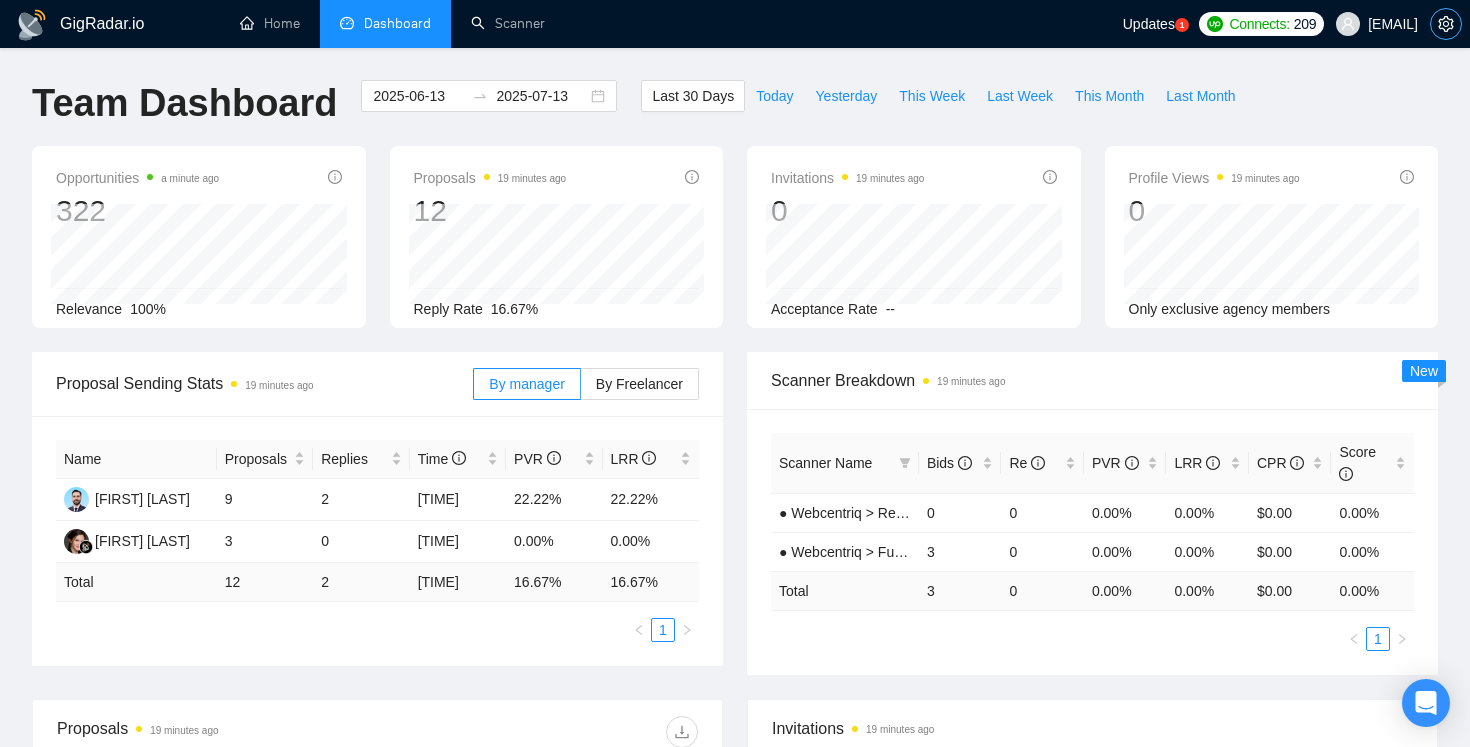 click 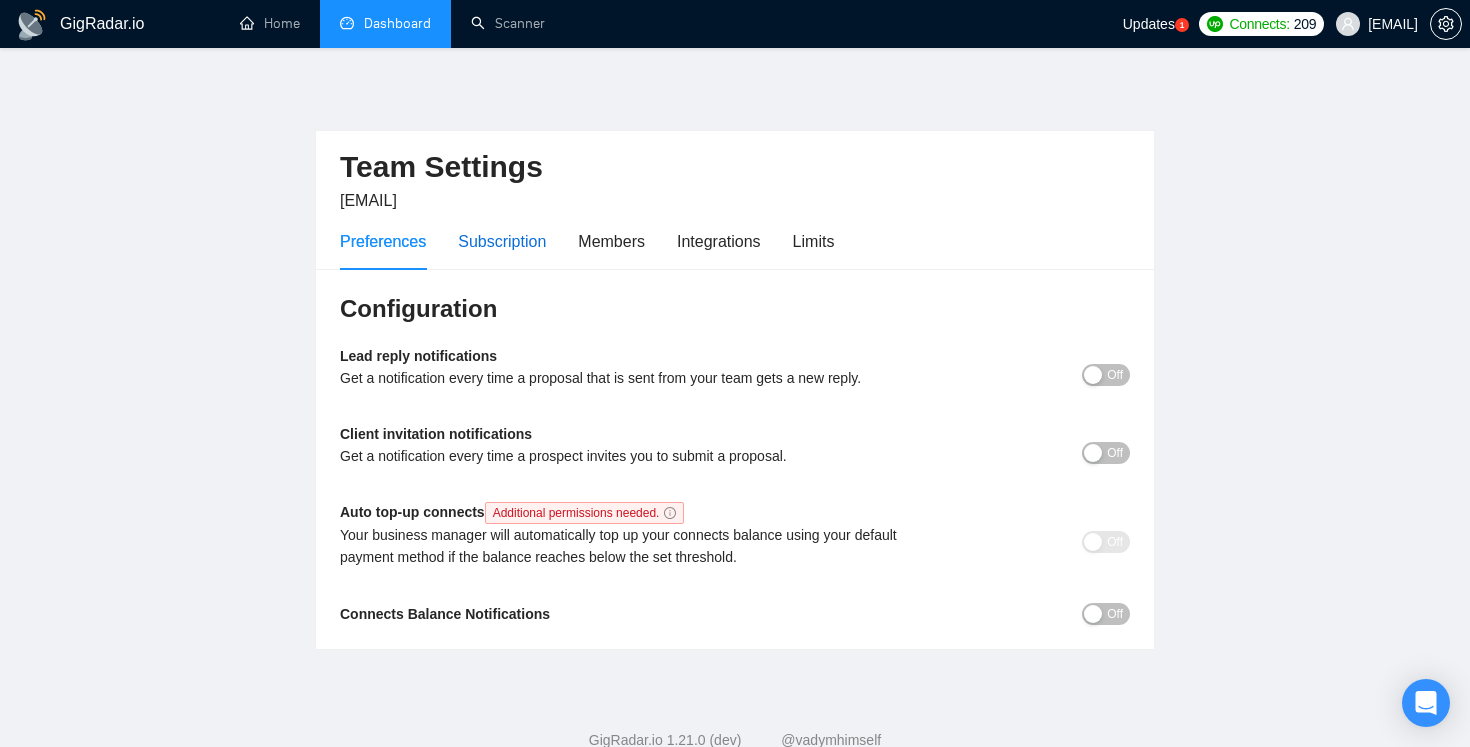 click on "Subscription" at bounding box center [502, 241] 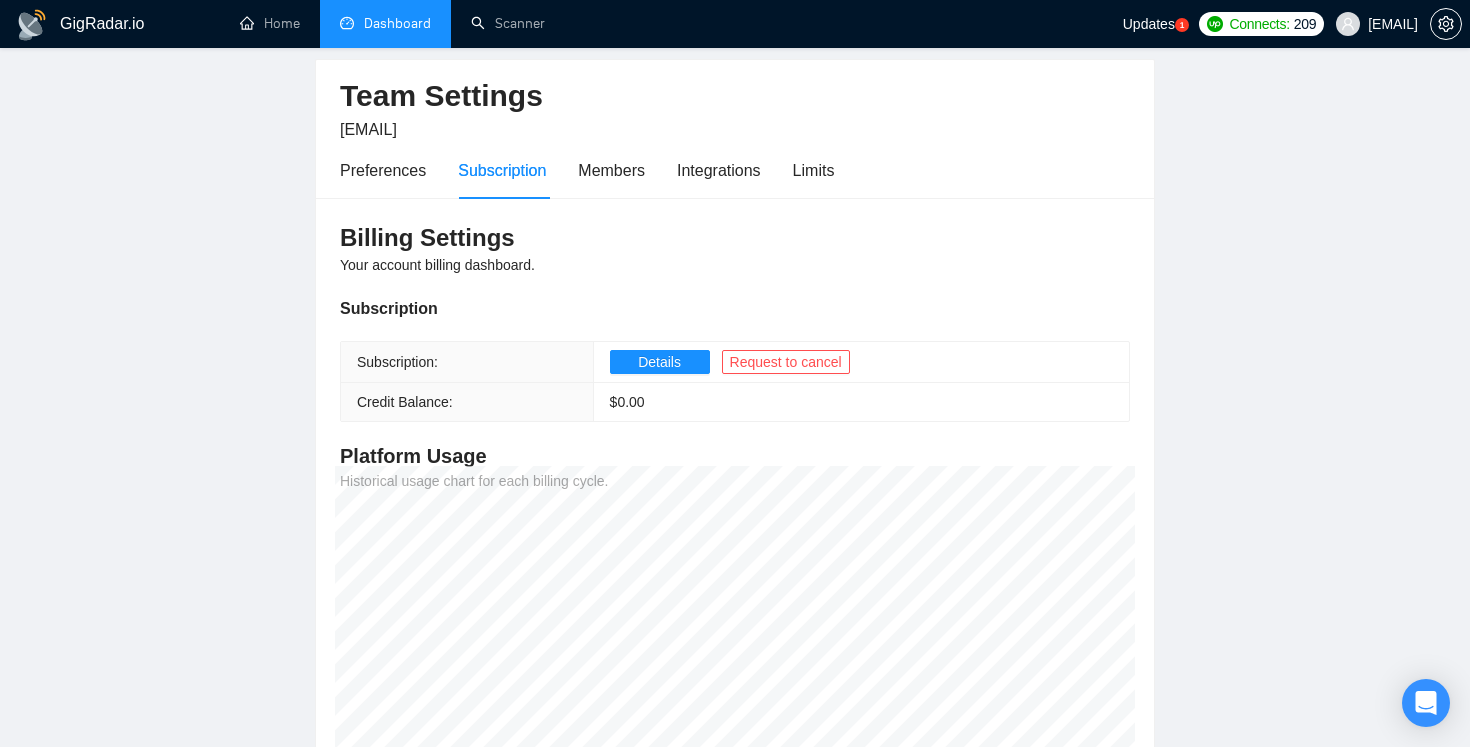 scroll, scrollTop: 68, scrollLeft: 0, axis: vertical 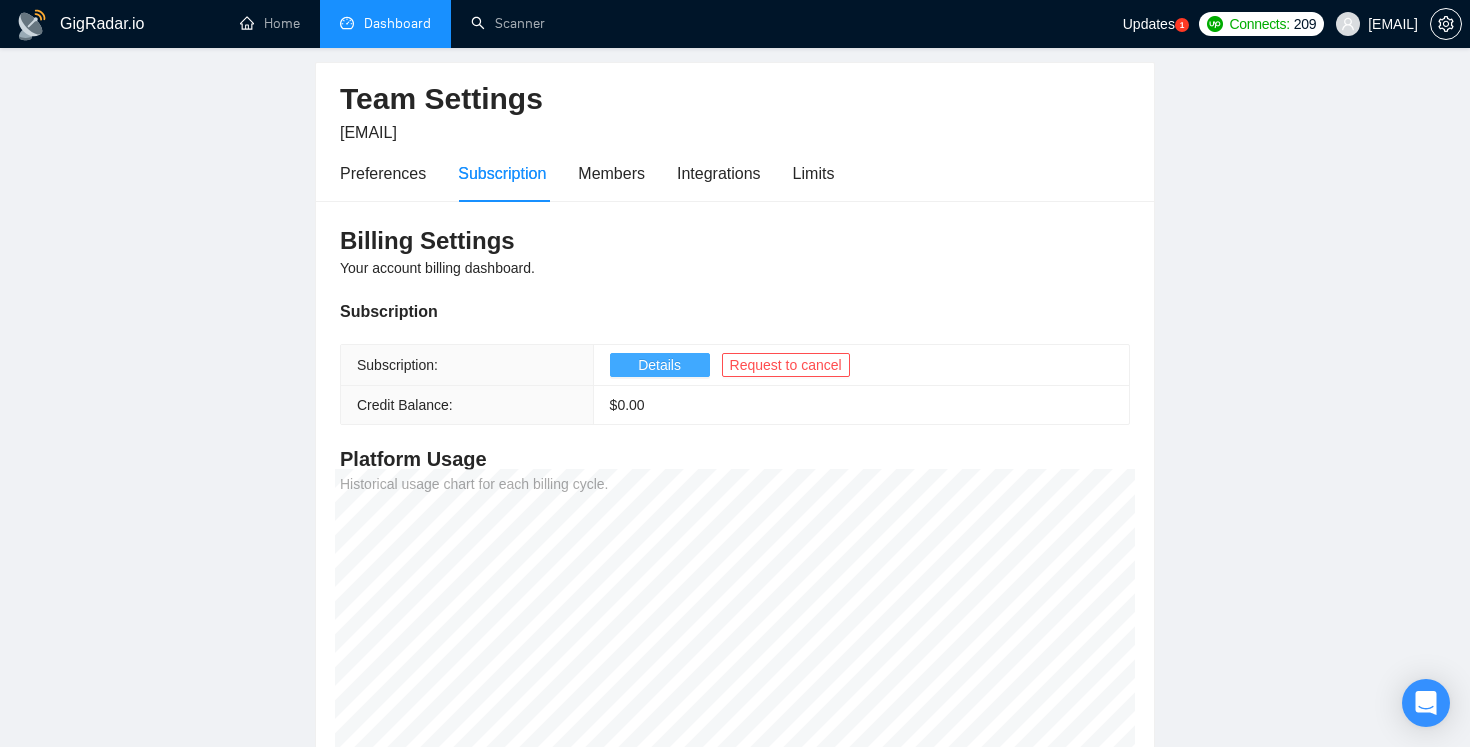 click on "Details" at bounding box center (659, 365) 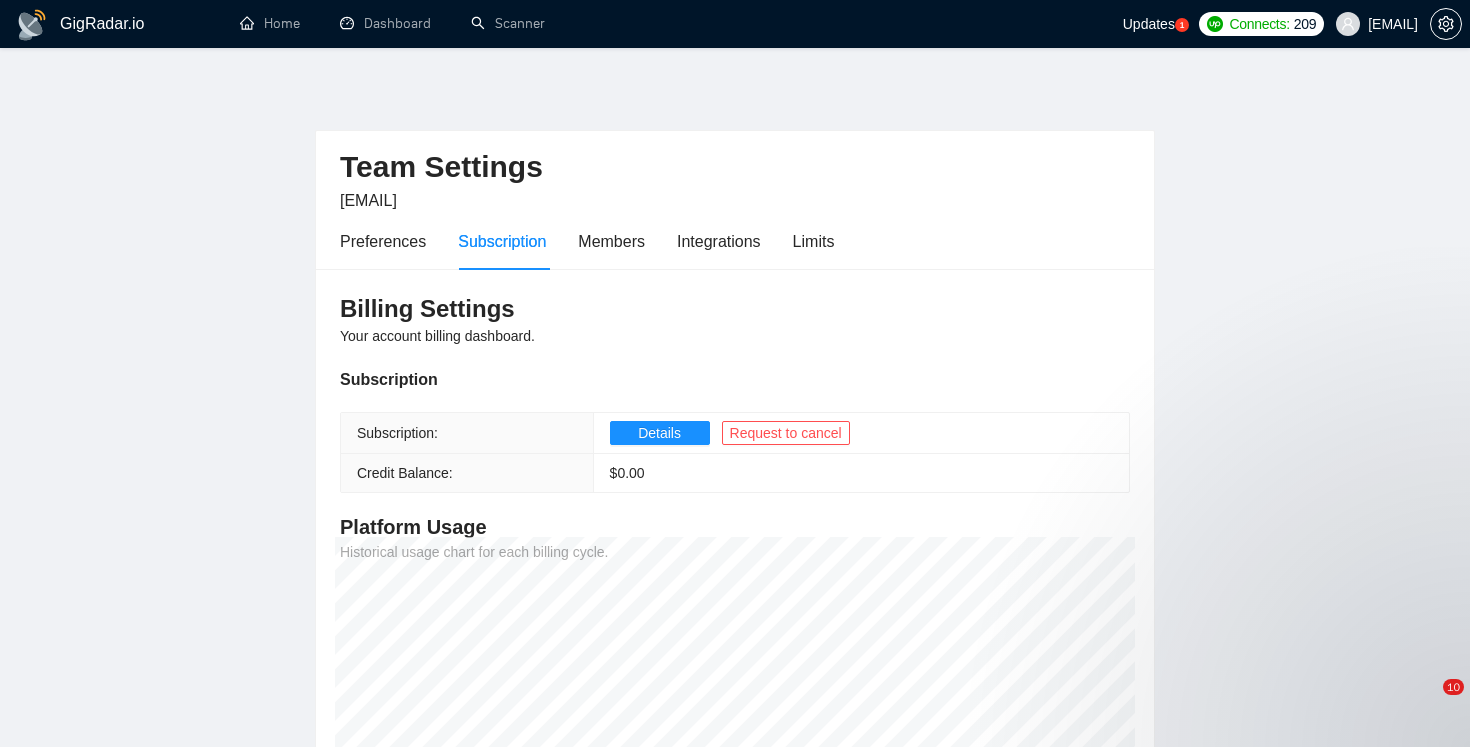 scroll, scrollTop: 38, scrollLeft: 0, axis: vertical 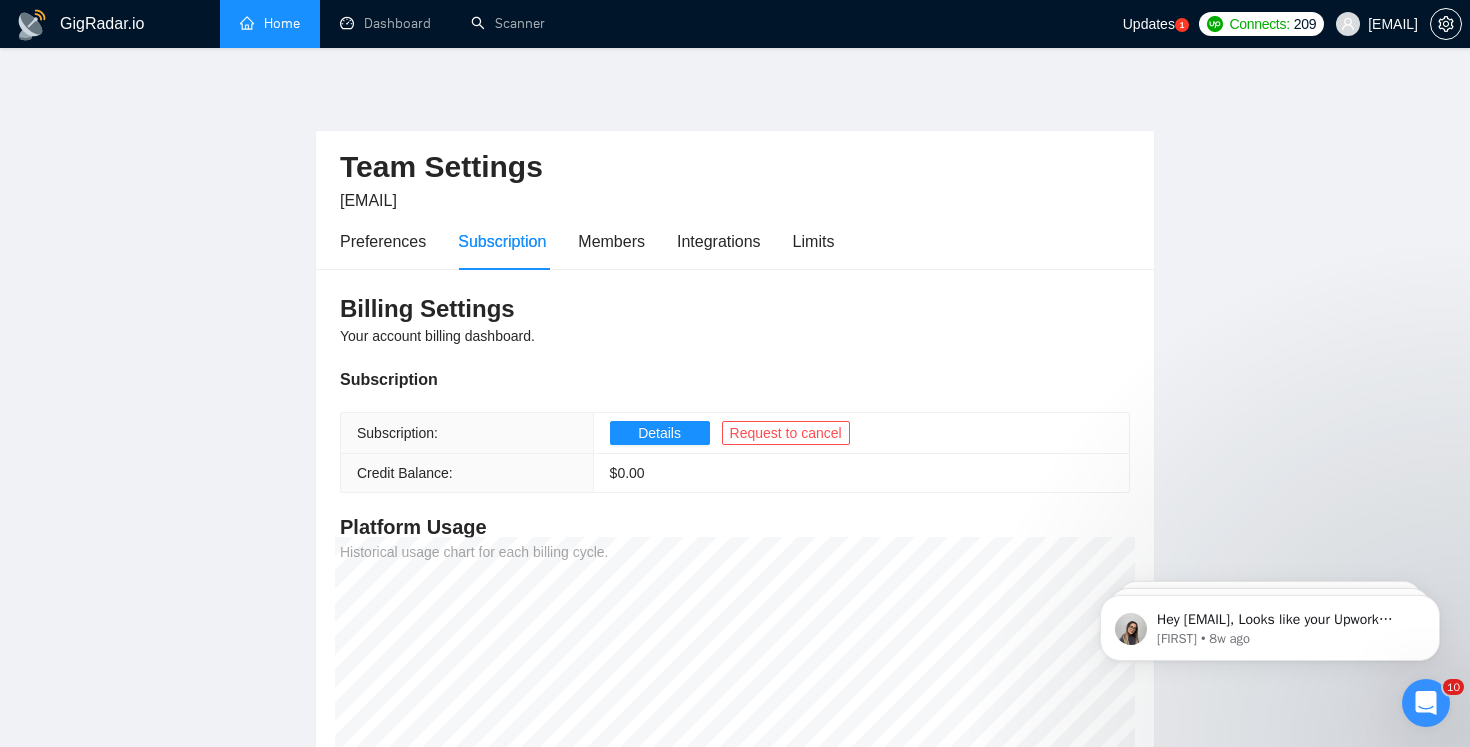 click on "Home" at bounding box center [270, 23] 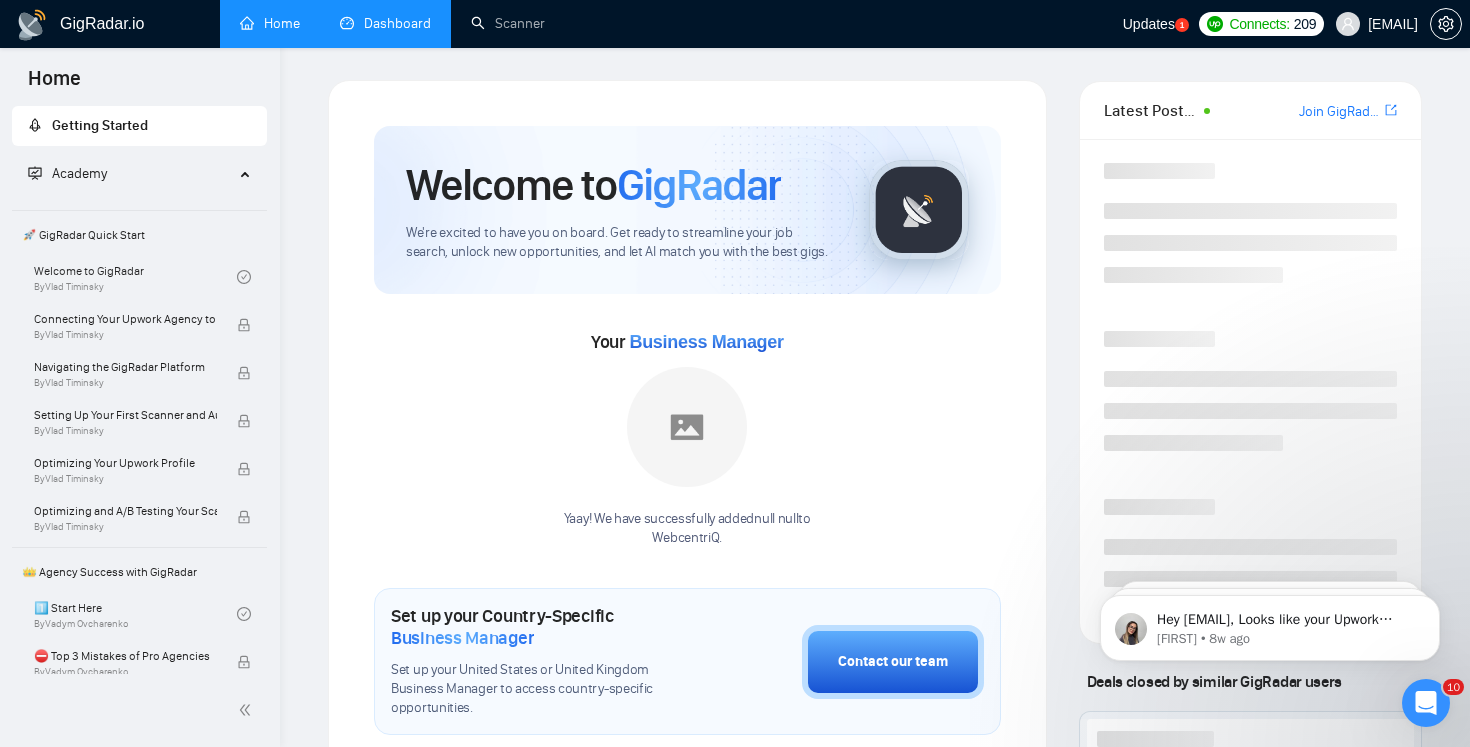 click on "Dashboard" at bounding box center [385, 23] 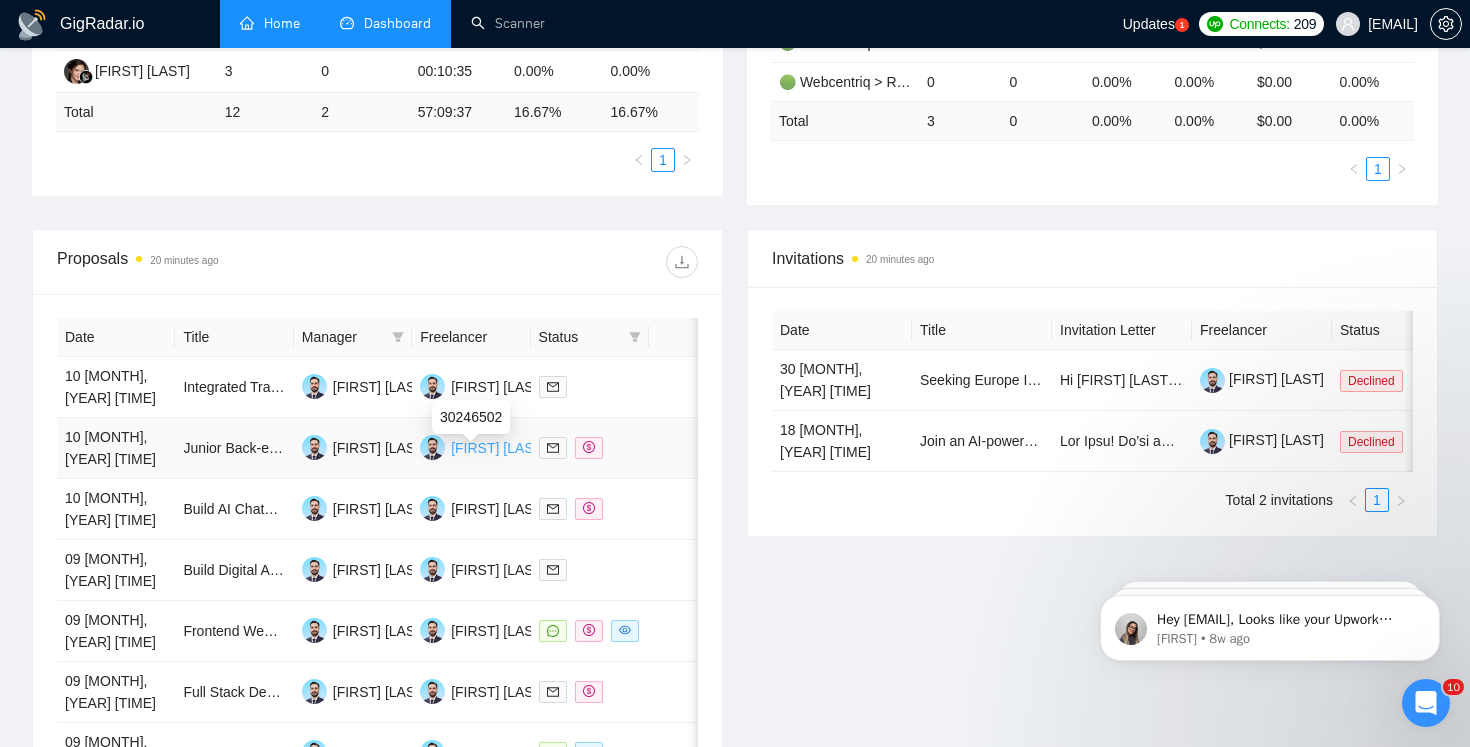 scroll, scrollTop: 585, scrollLeft: 0, axis: vertical 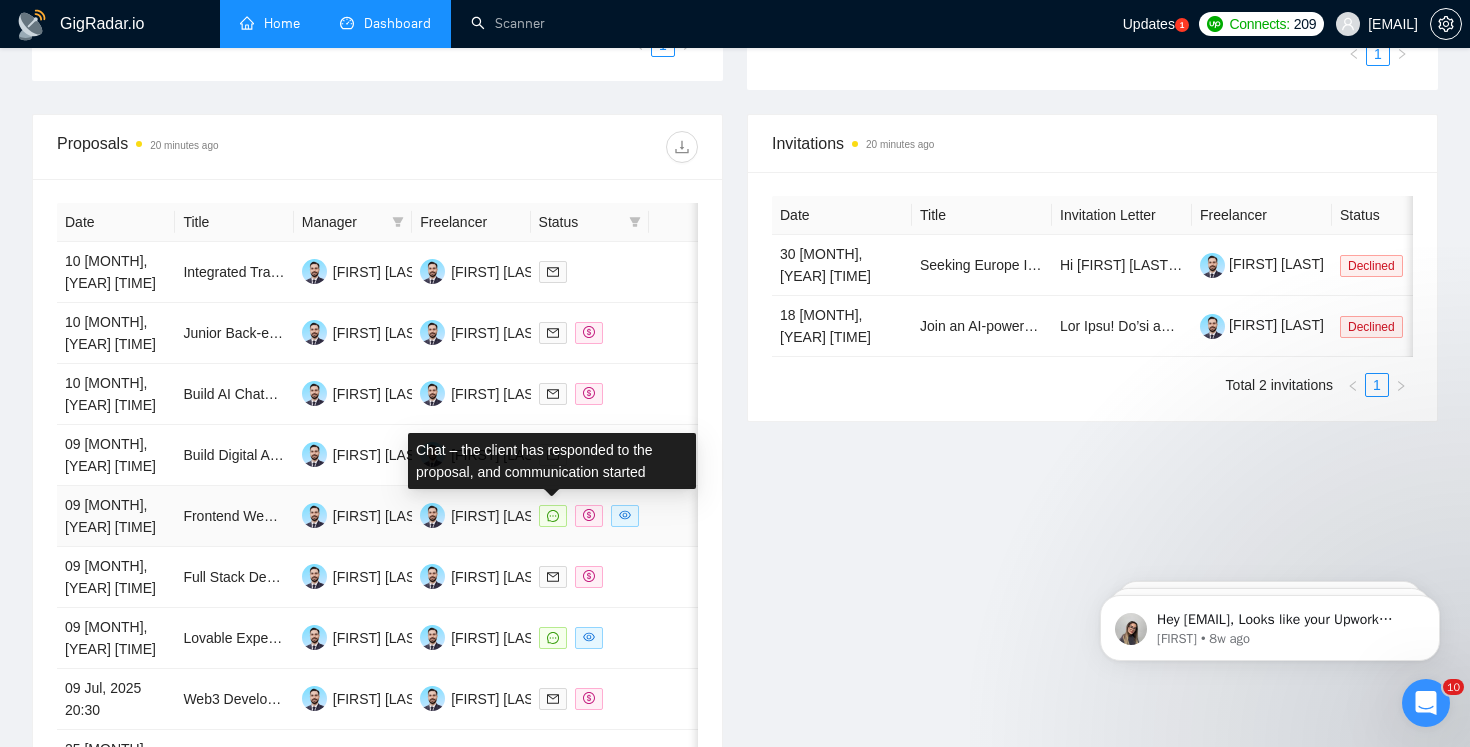 click 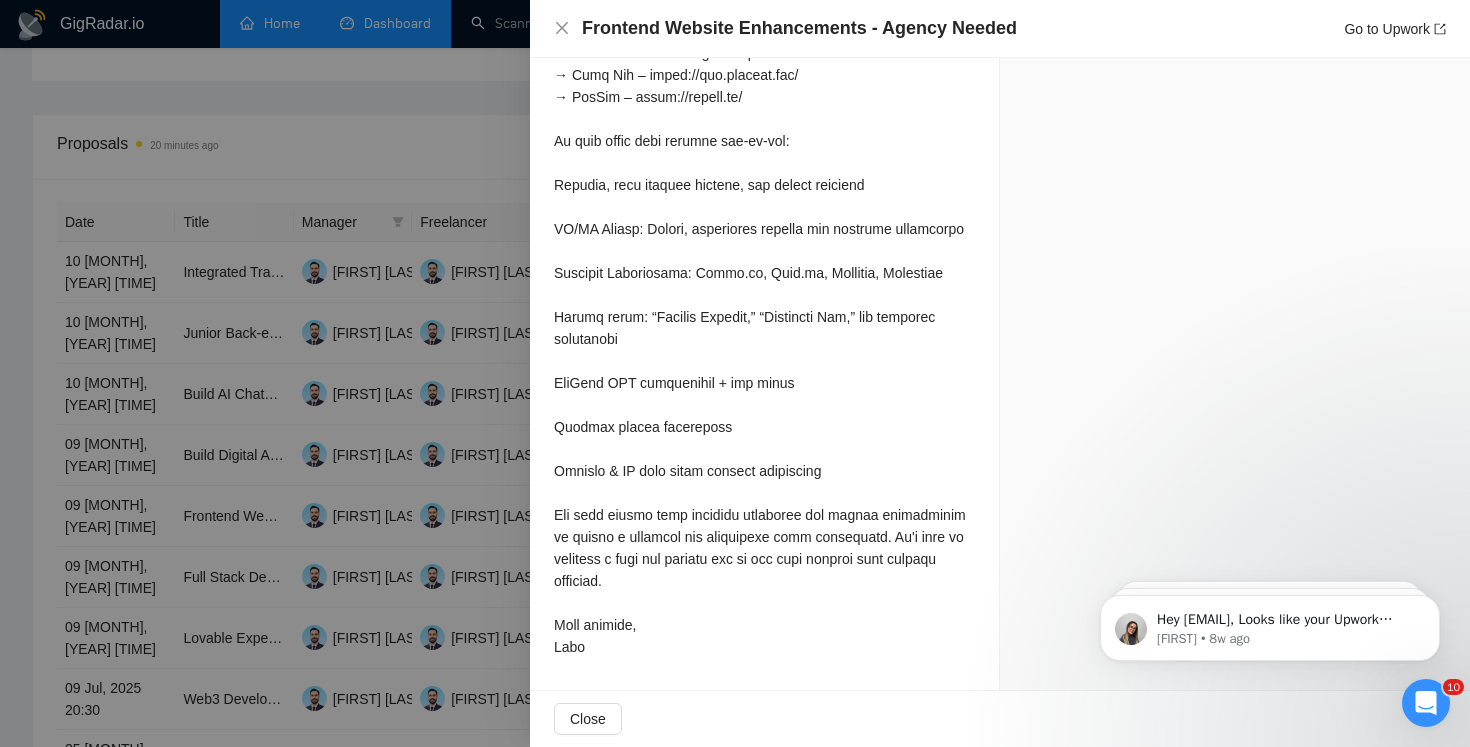 scroll, scrollTop: 3519, scrollLeft: 0, axis: vertical 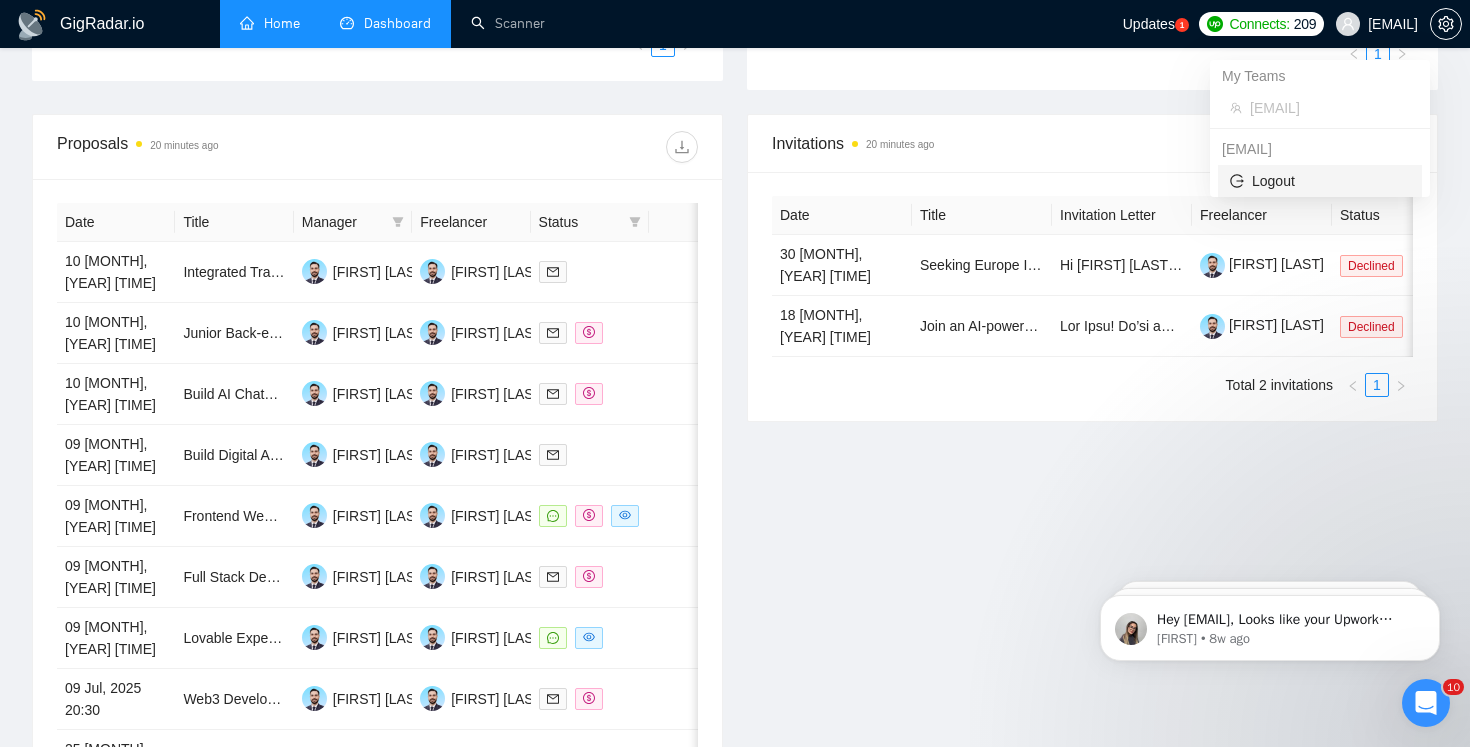 click on "Logout" at bounding box center (1320, 181) 